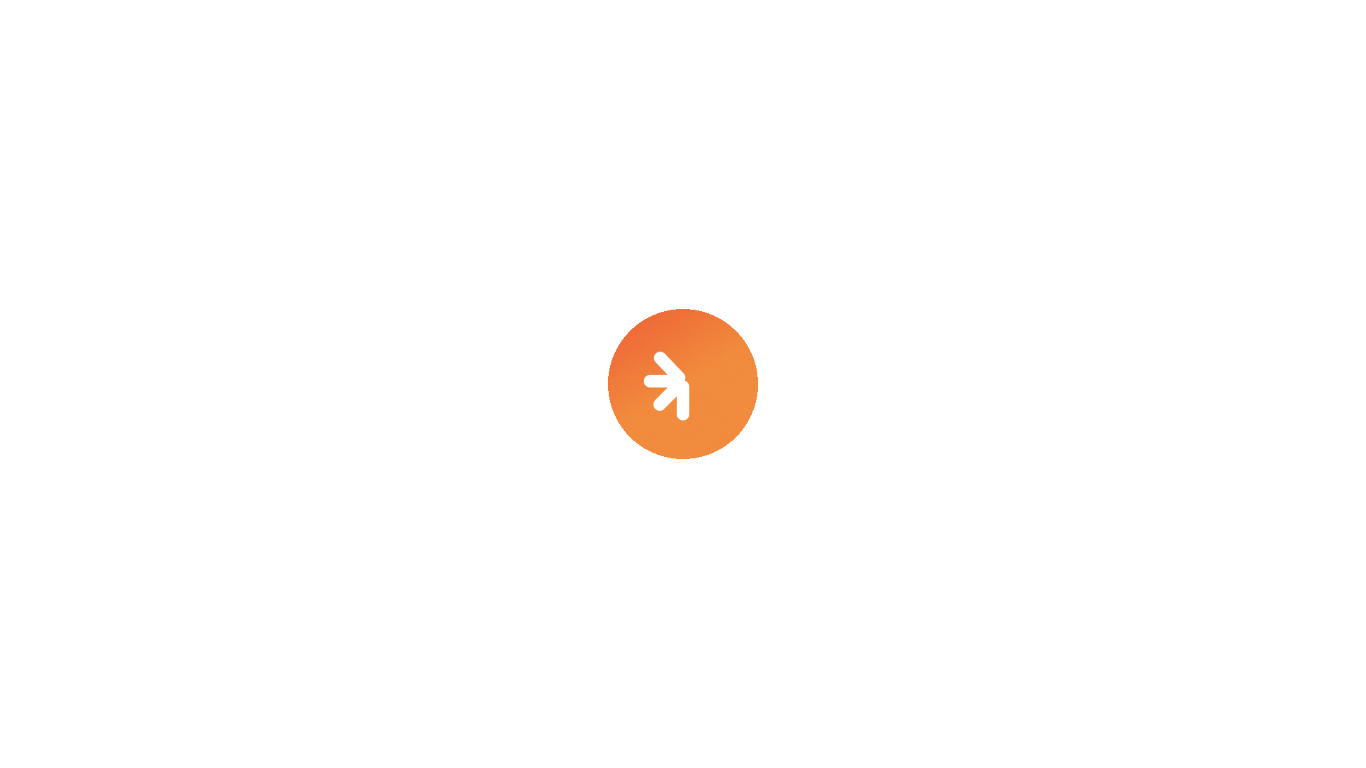 scroll, scrollTop: 0, scrollLeft: 0, axis: both 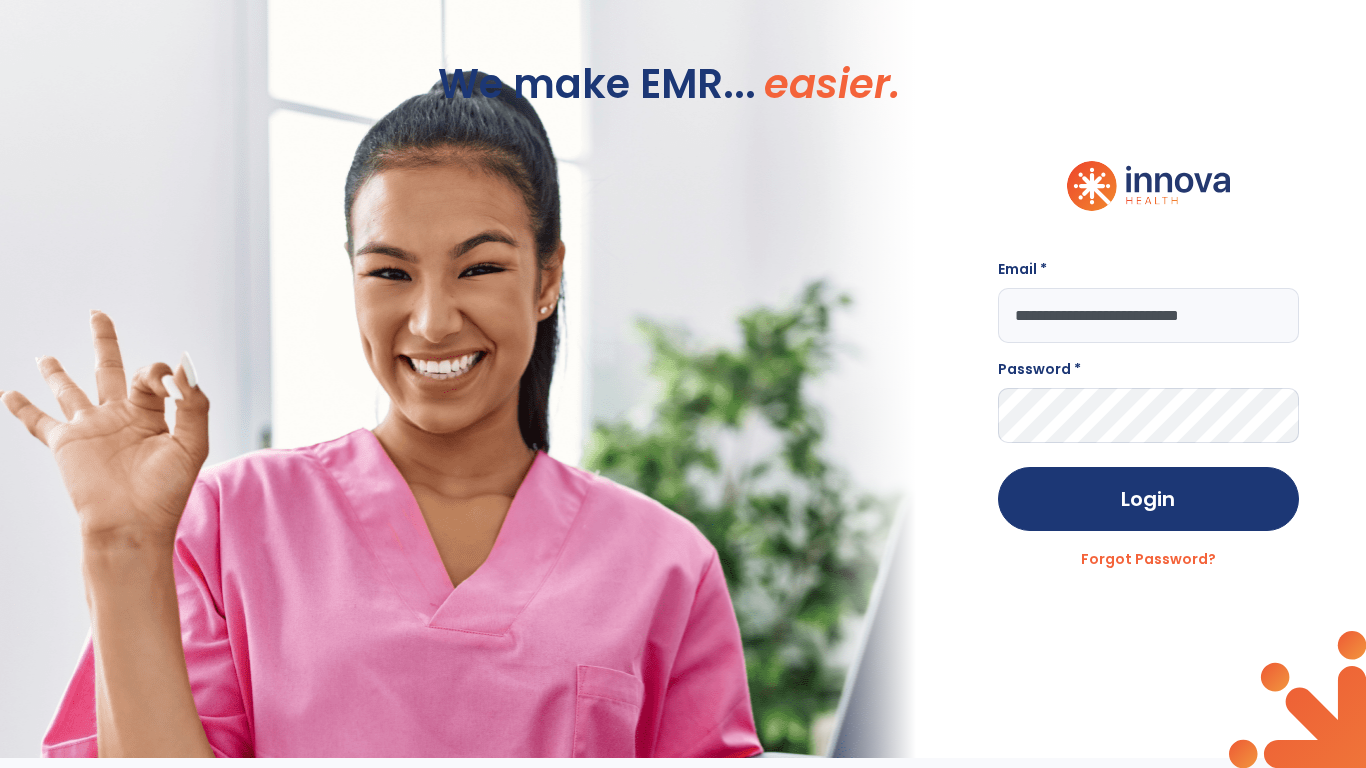 type on "**********" 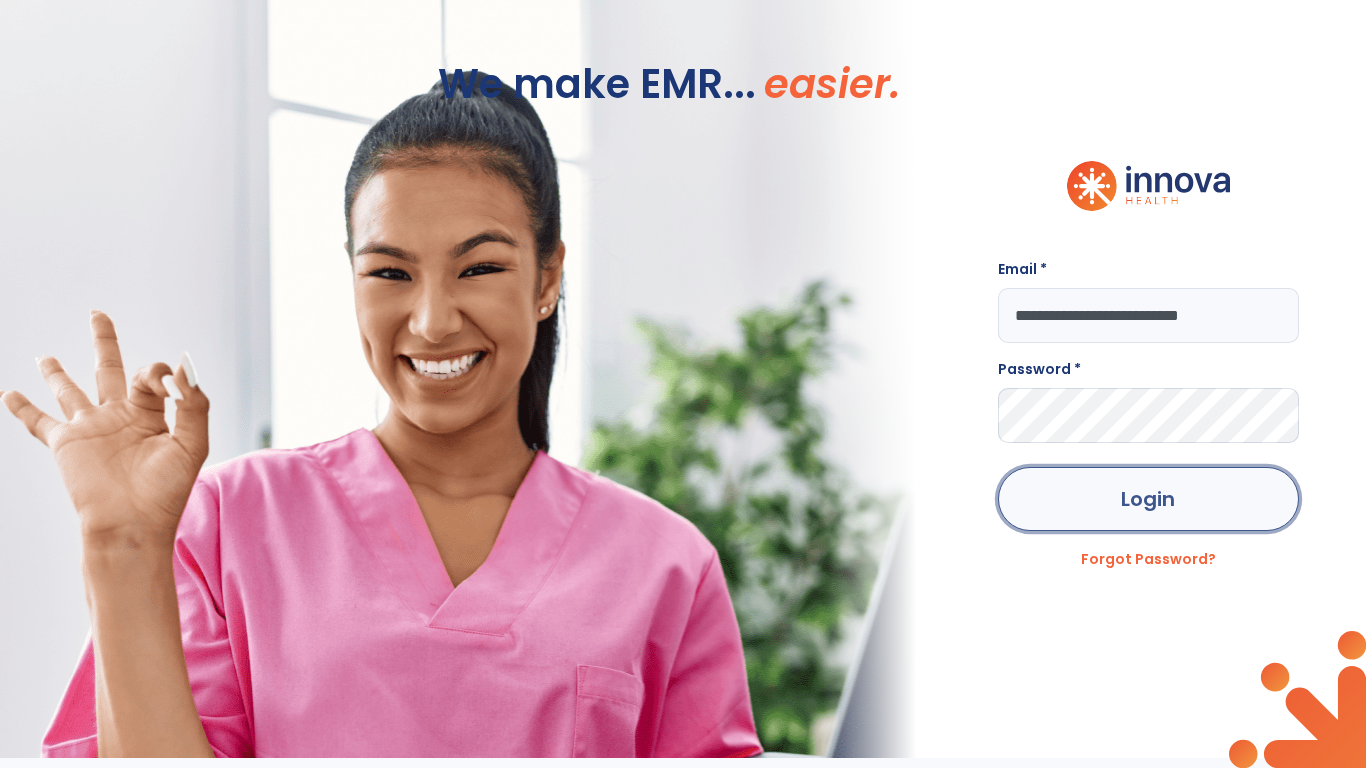 click on "Login" 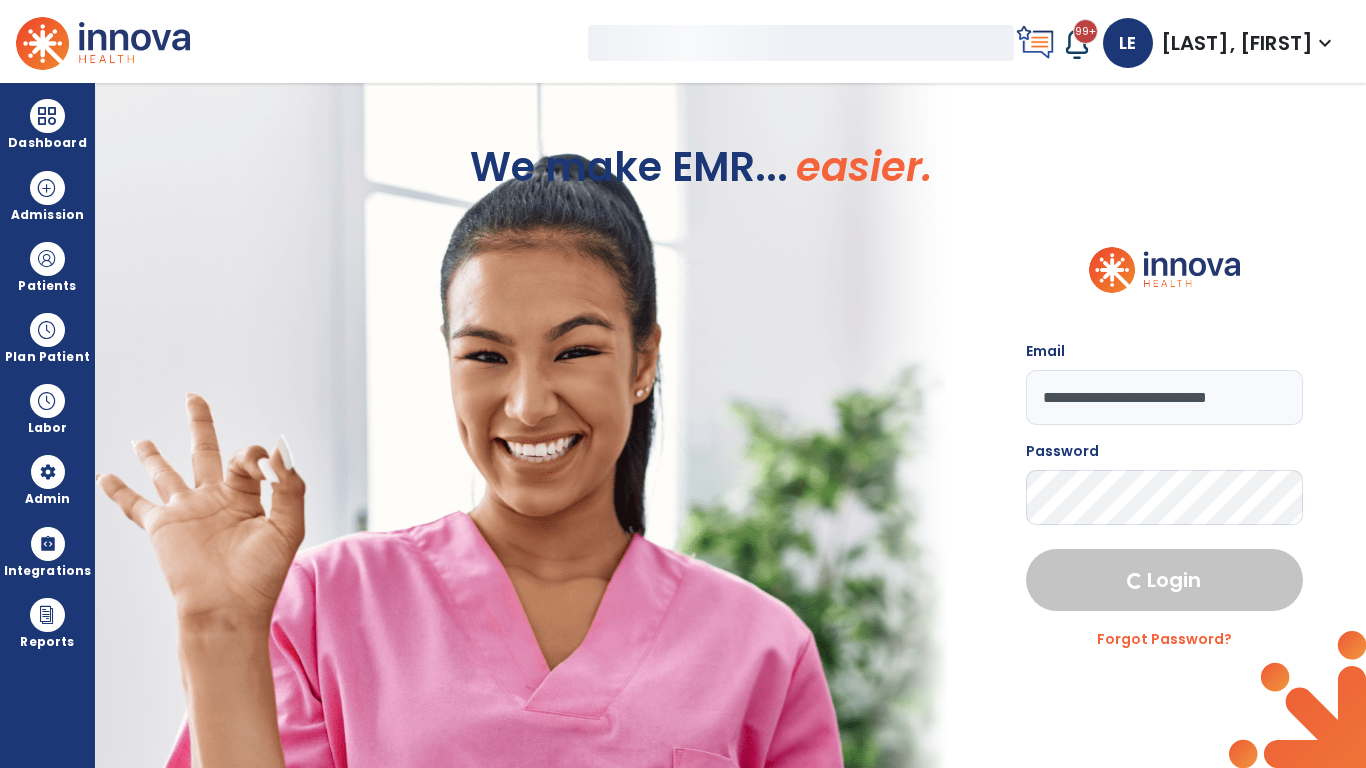 select on "***" 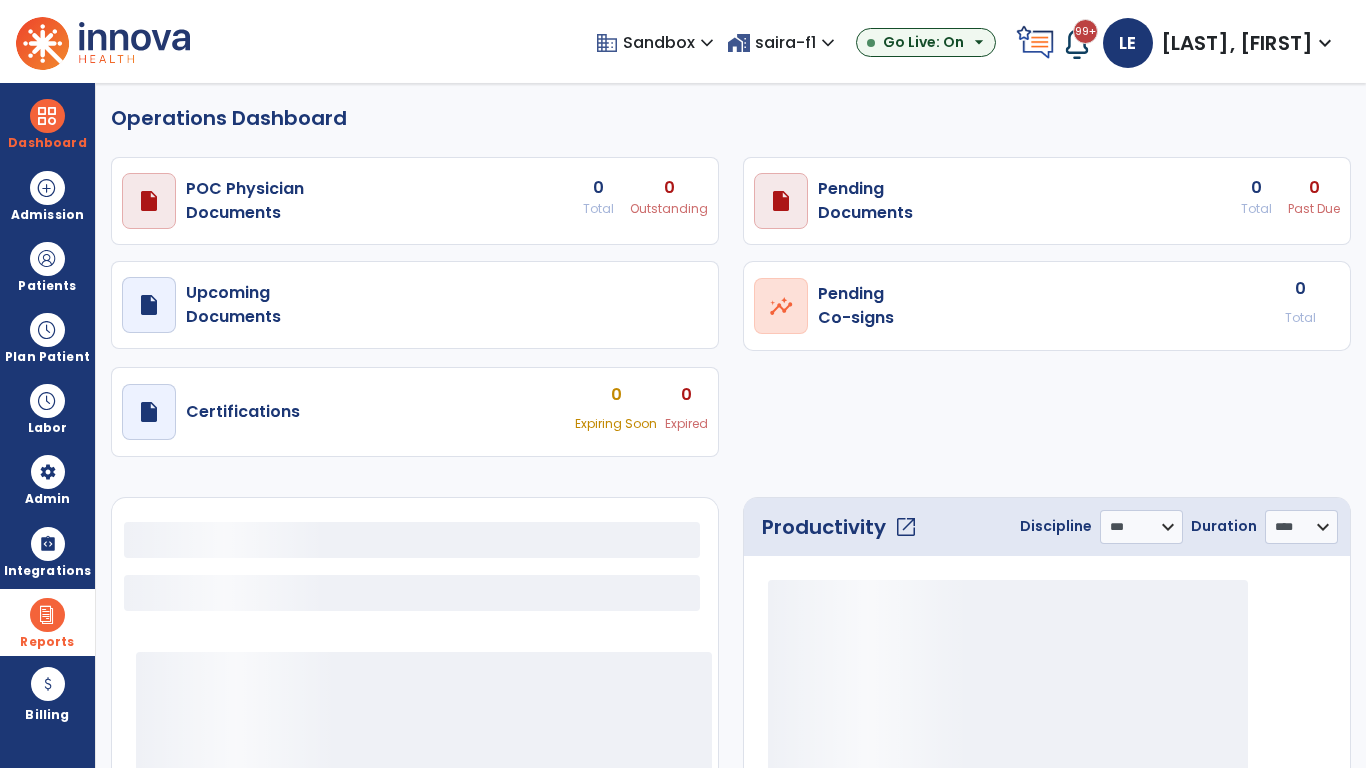 click at bounding box center [47, 615] 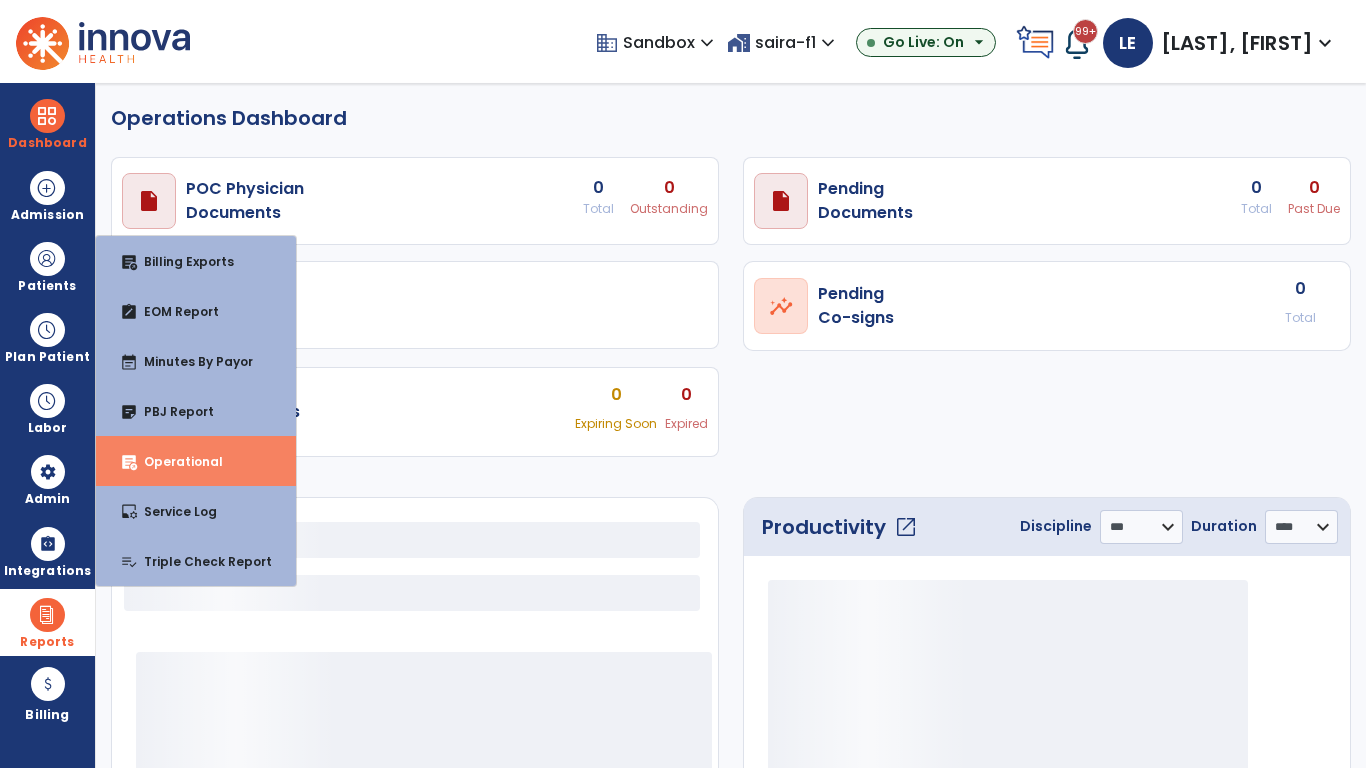 click on "Operational" at bounding box center [175, 461] 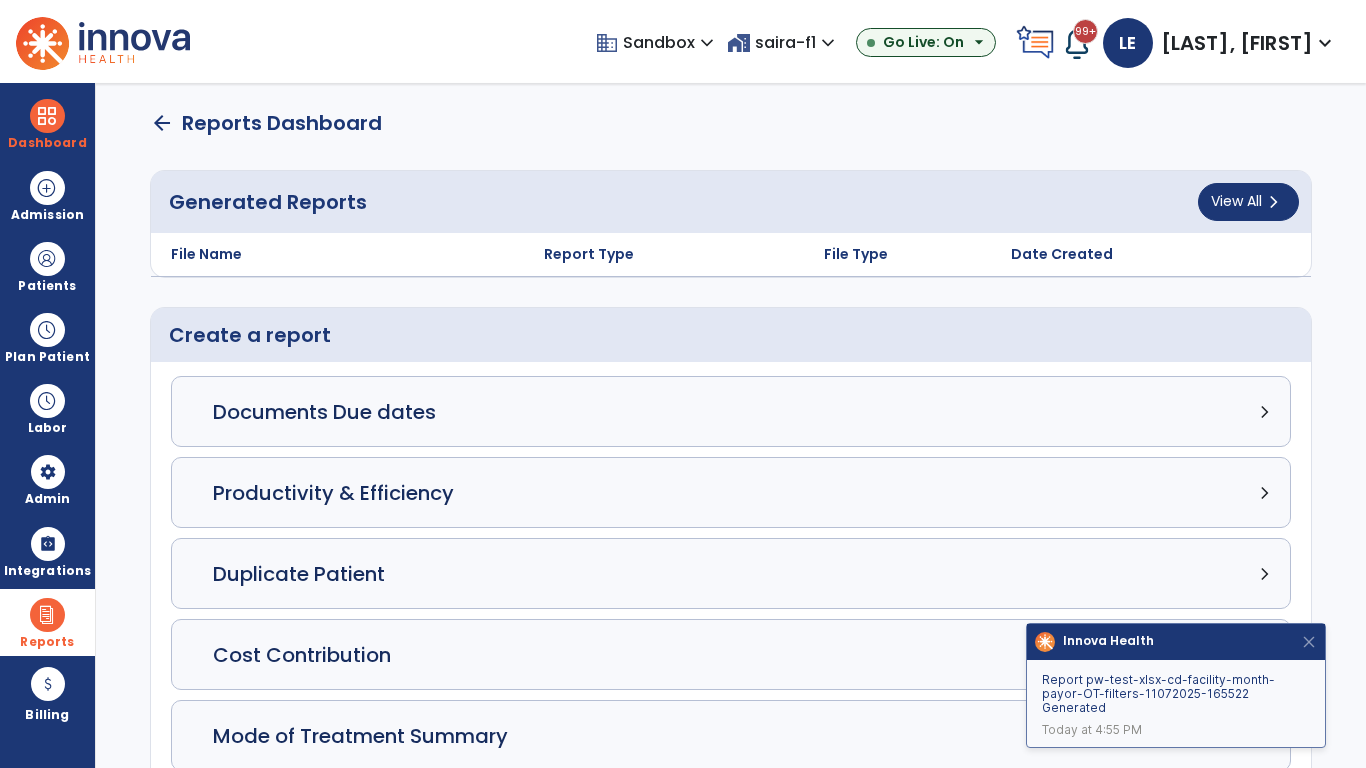 click on "Census Detail chevron_right" 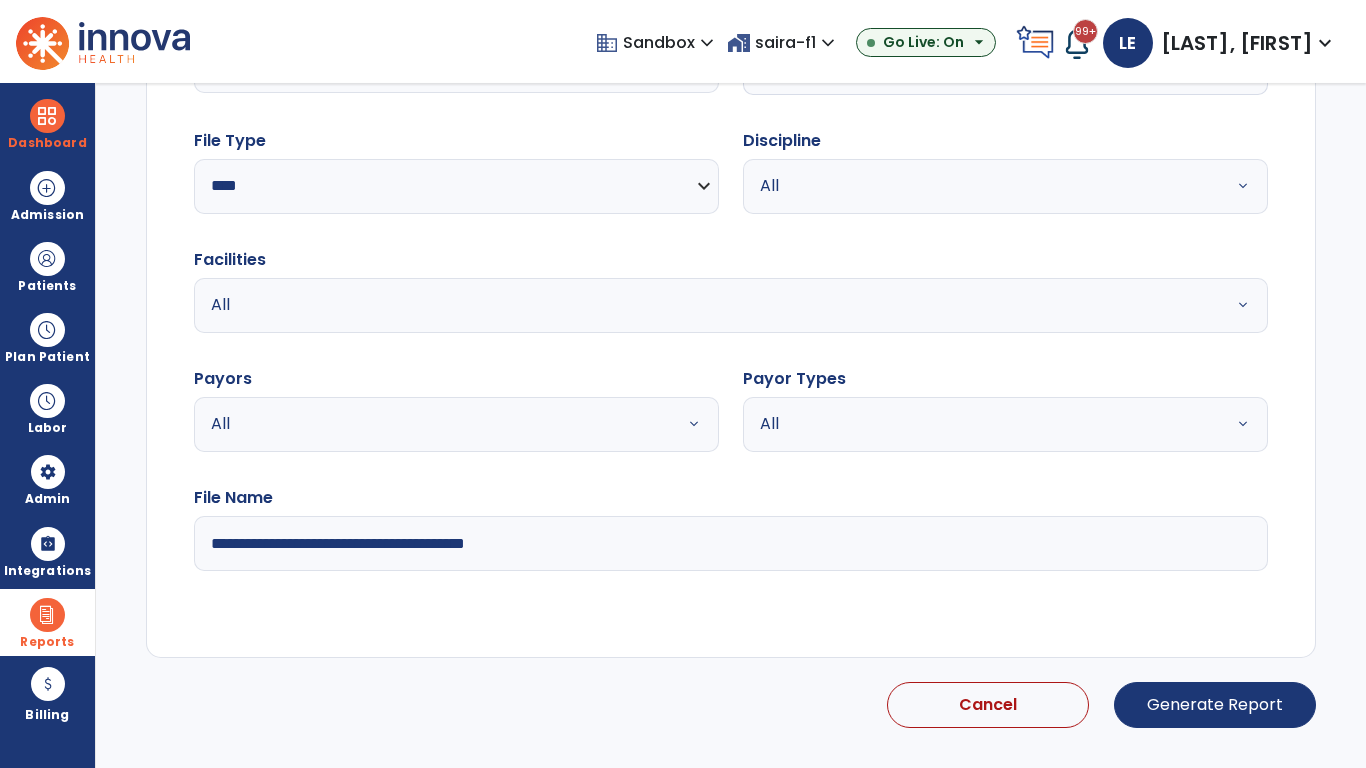 select on "*****" 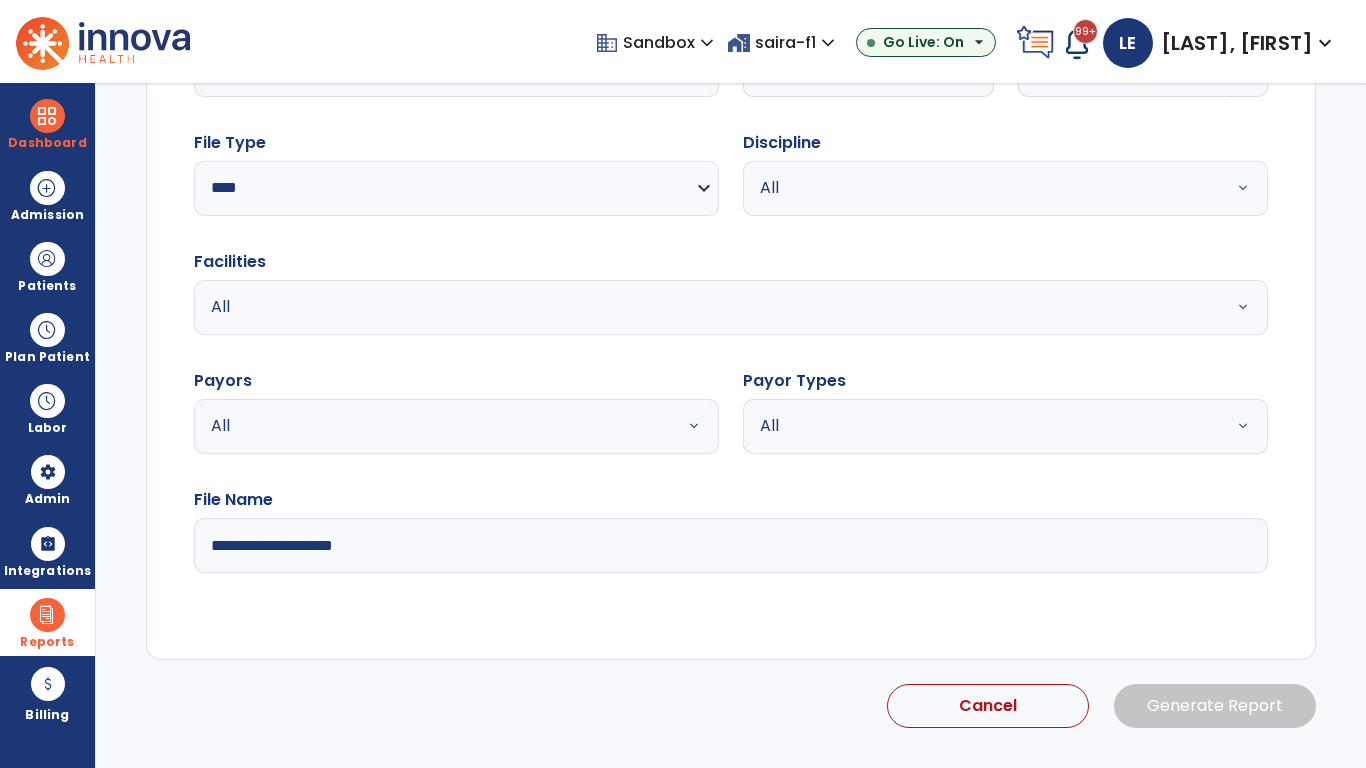 click 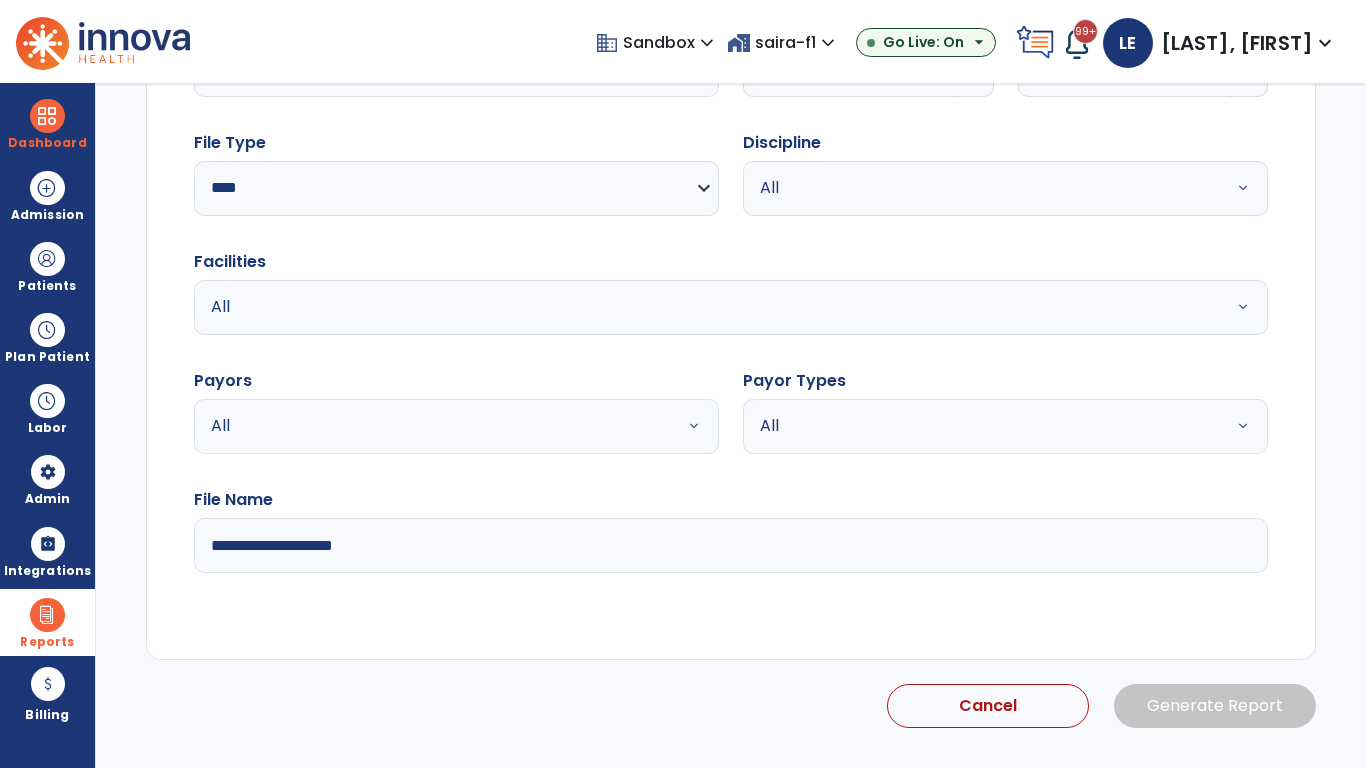 select on "*" 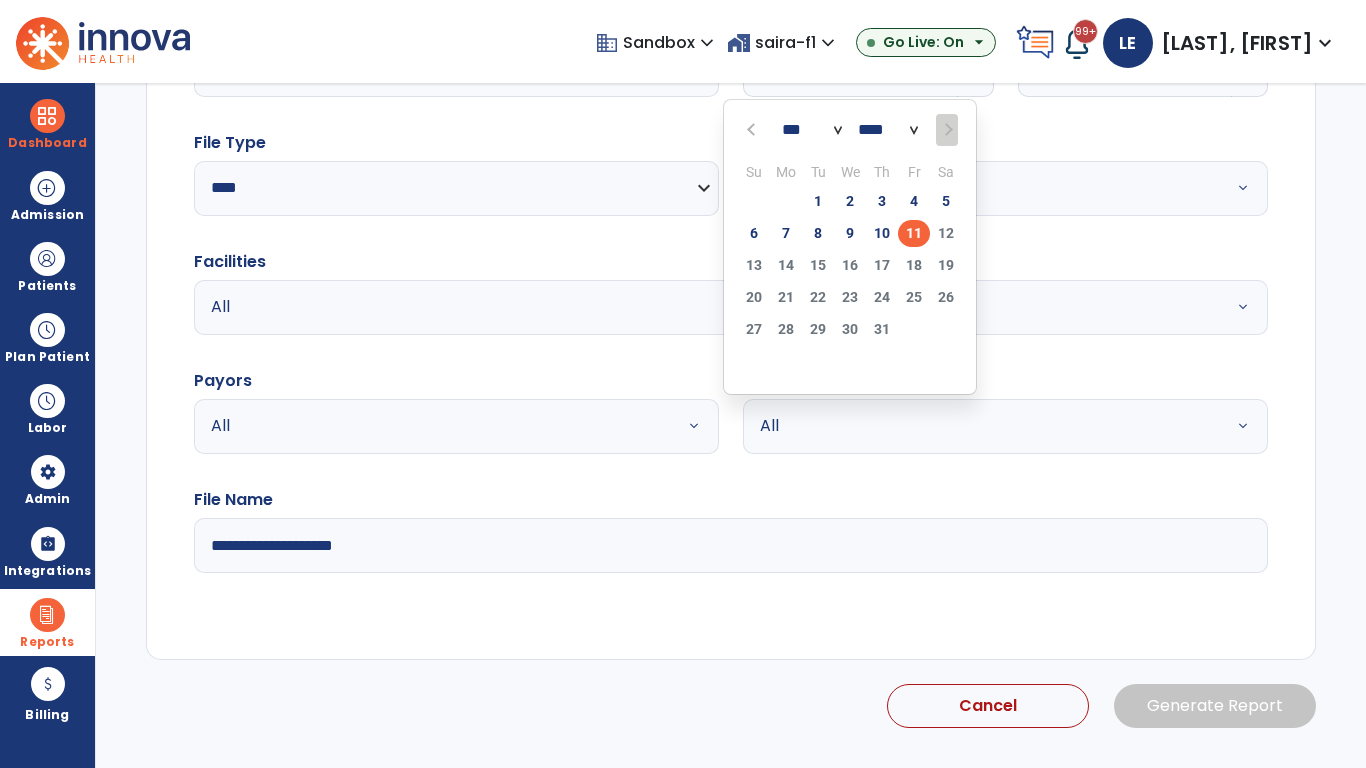 scroll, scrollTop: 192, scrollLeft: 0, axis: vertical 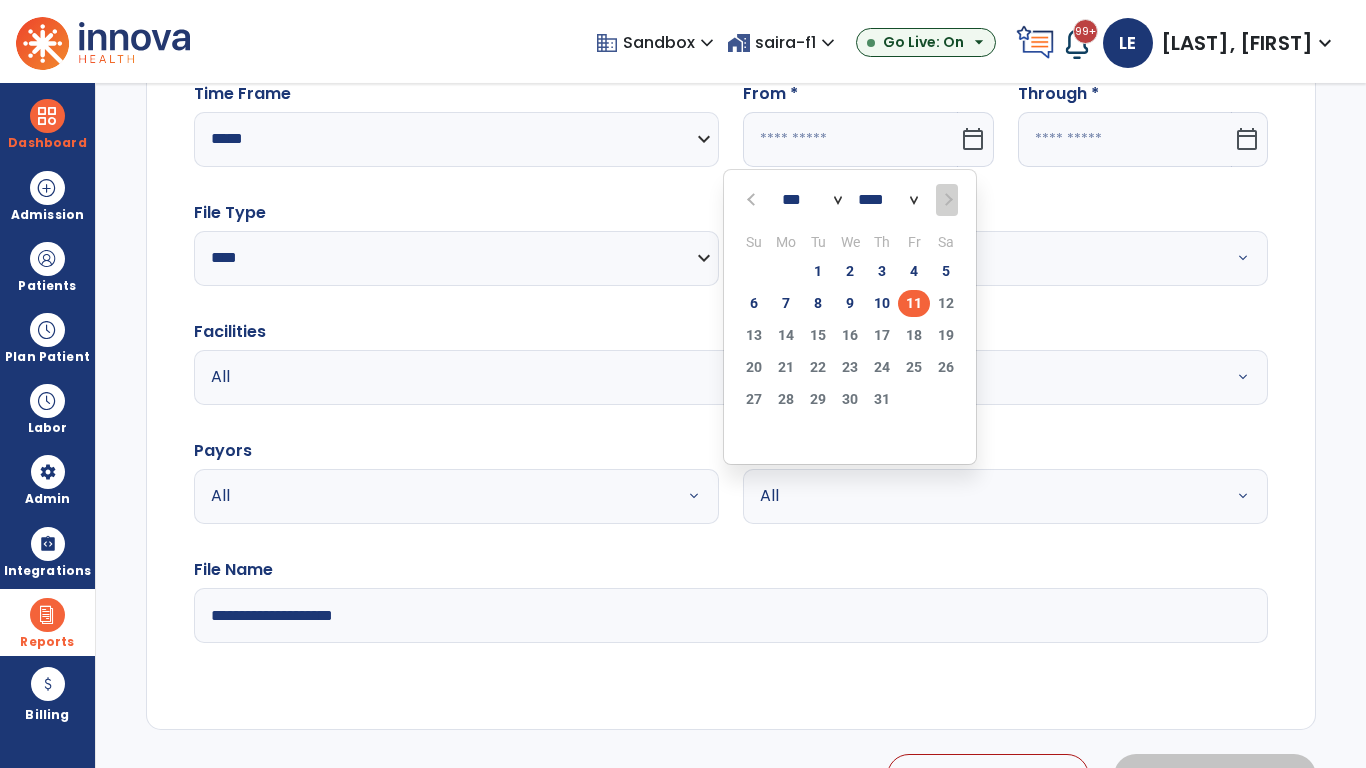 select on "****" 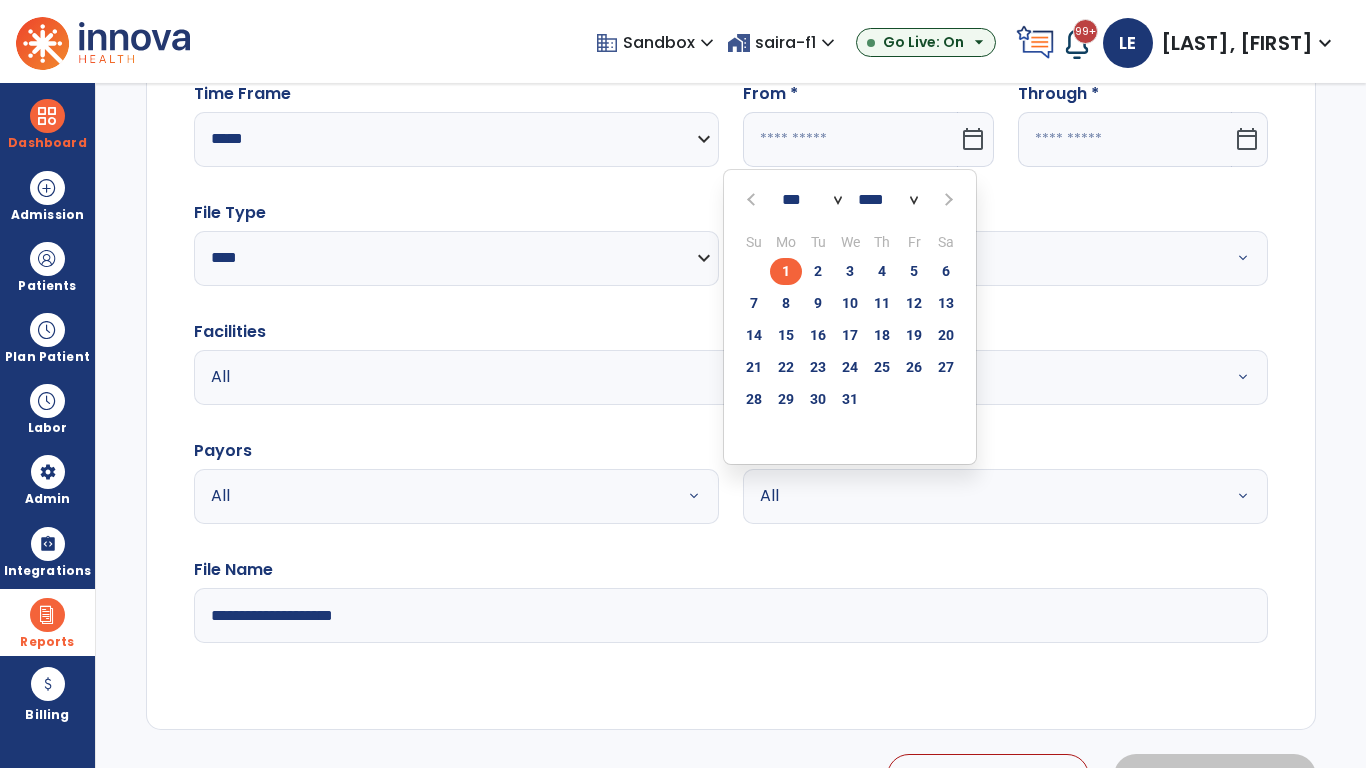 select on "**" 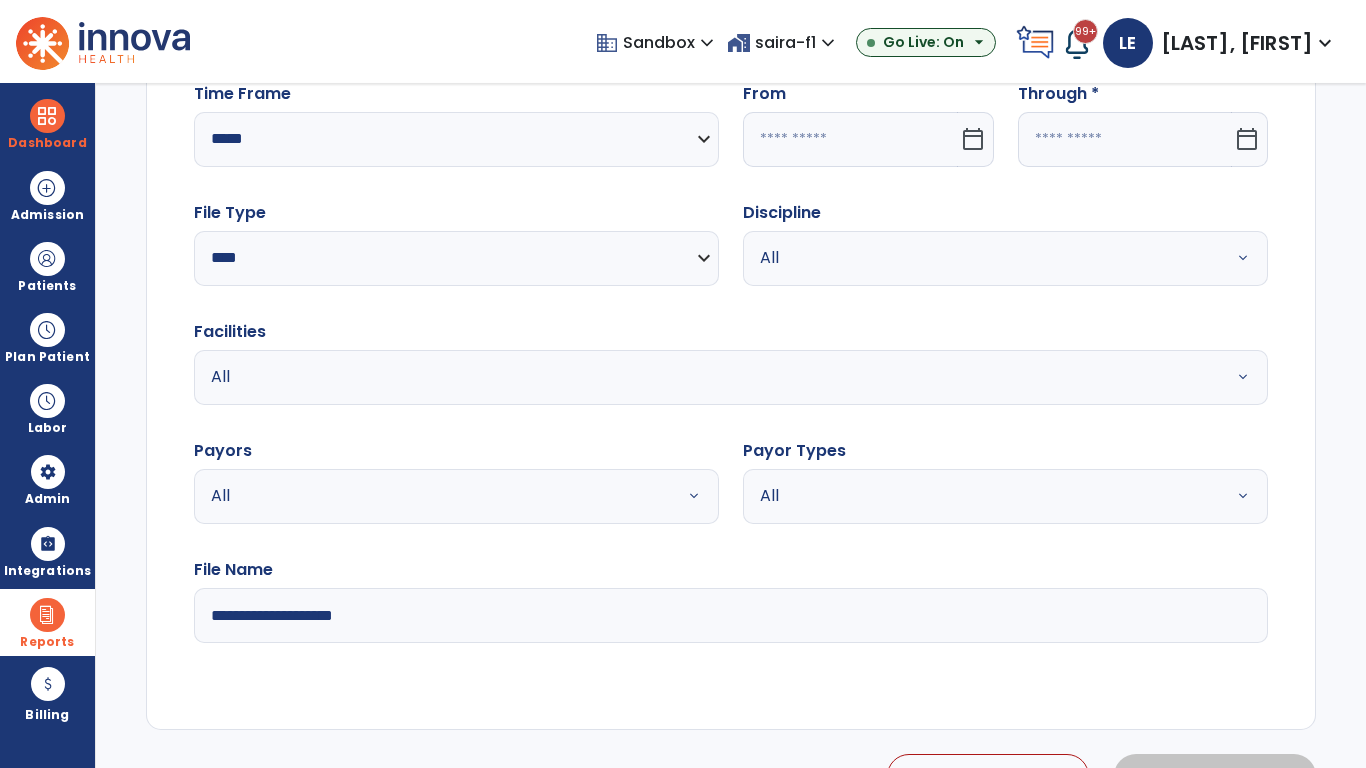 type on "**********" 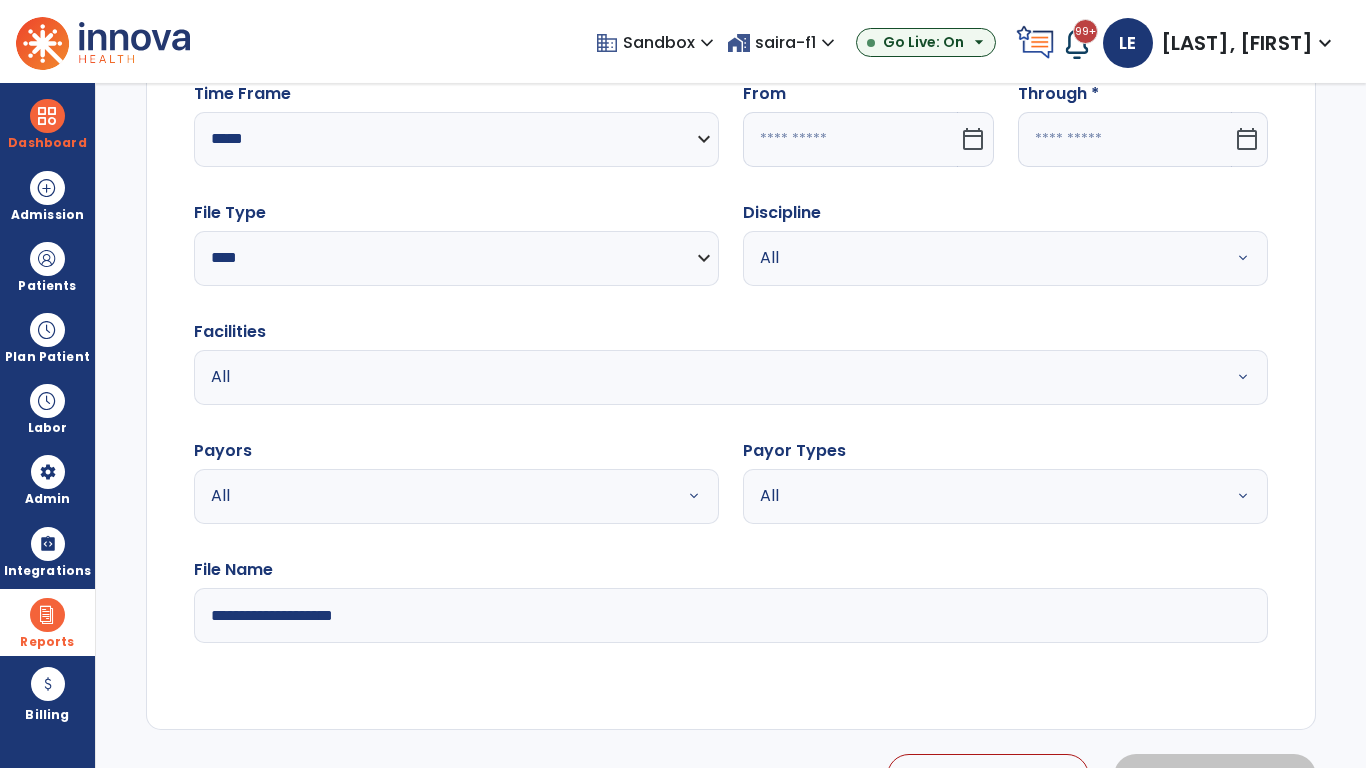 type on "*********" 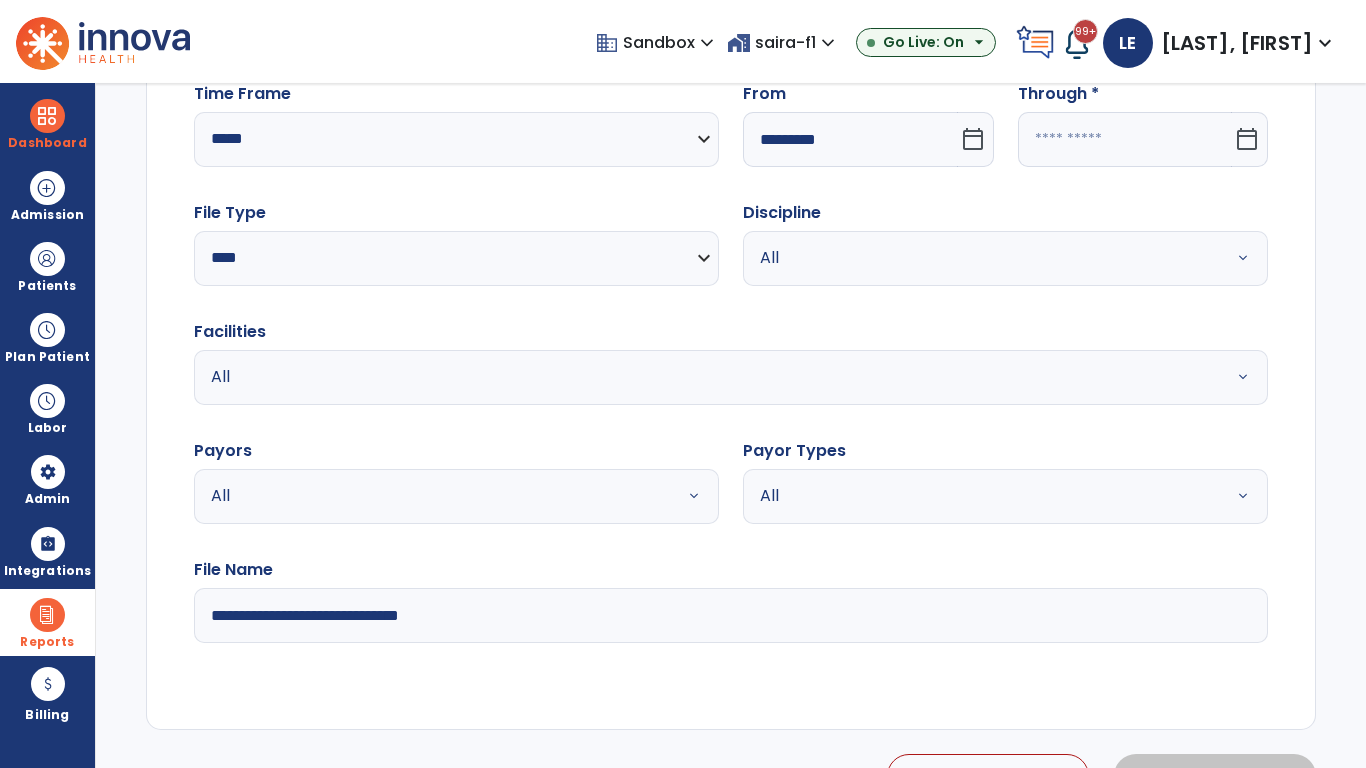 click 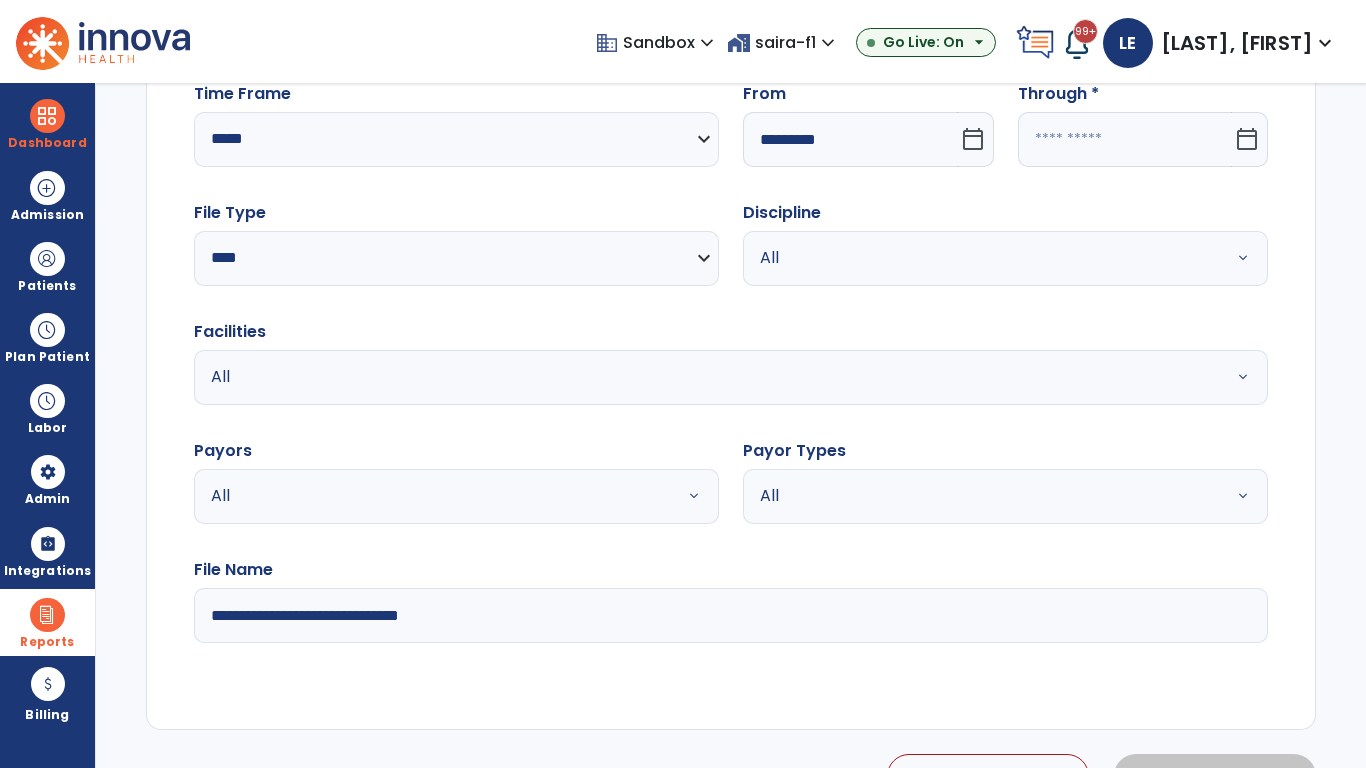 select on "*" 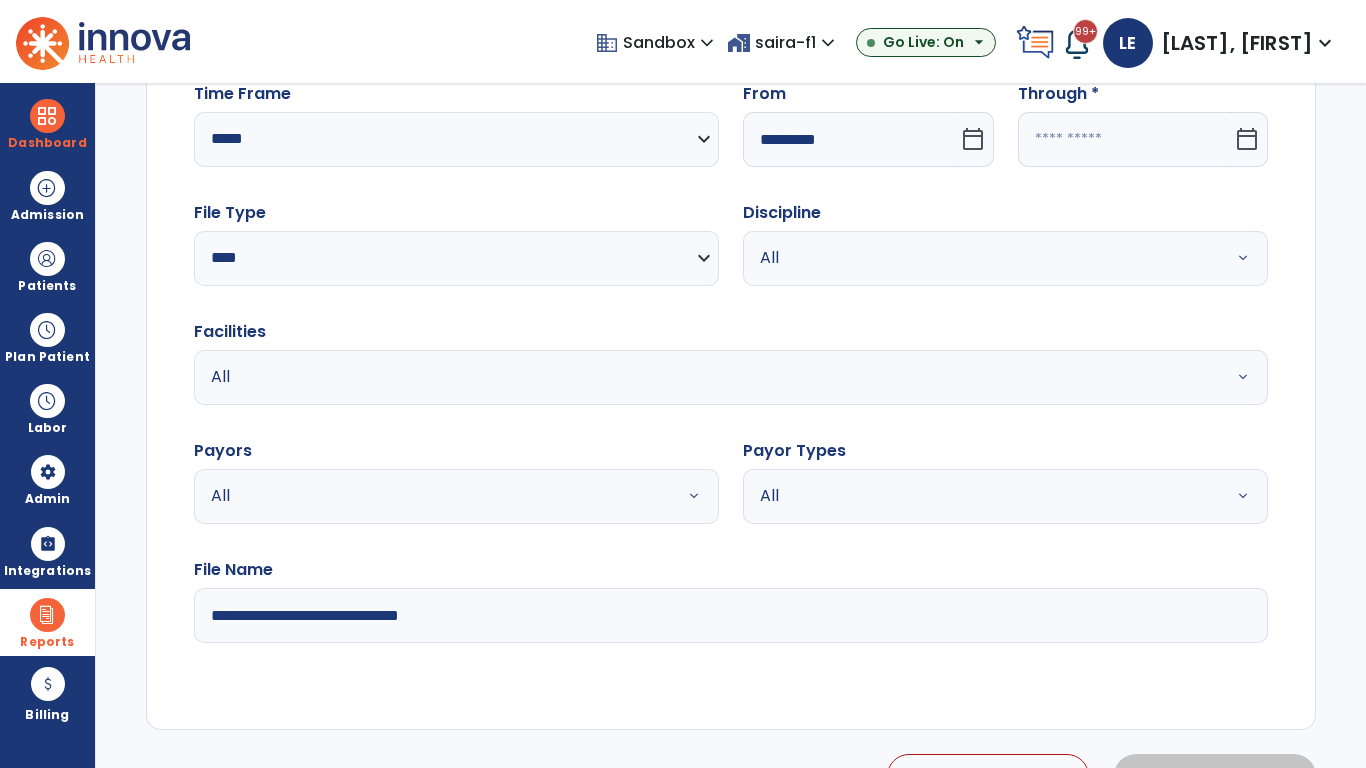 select on "****" 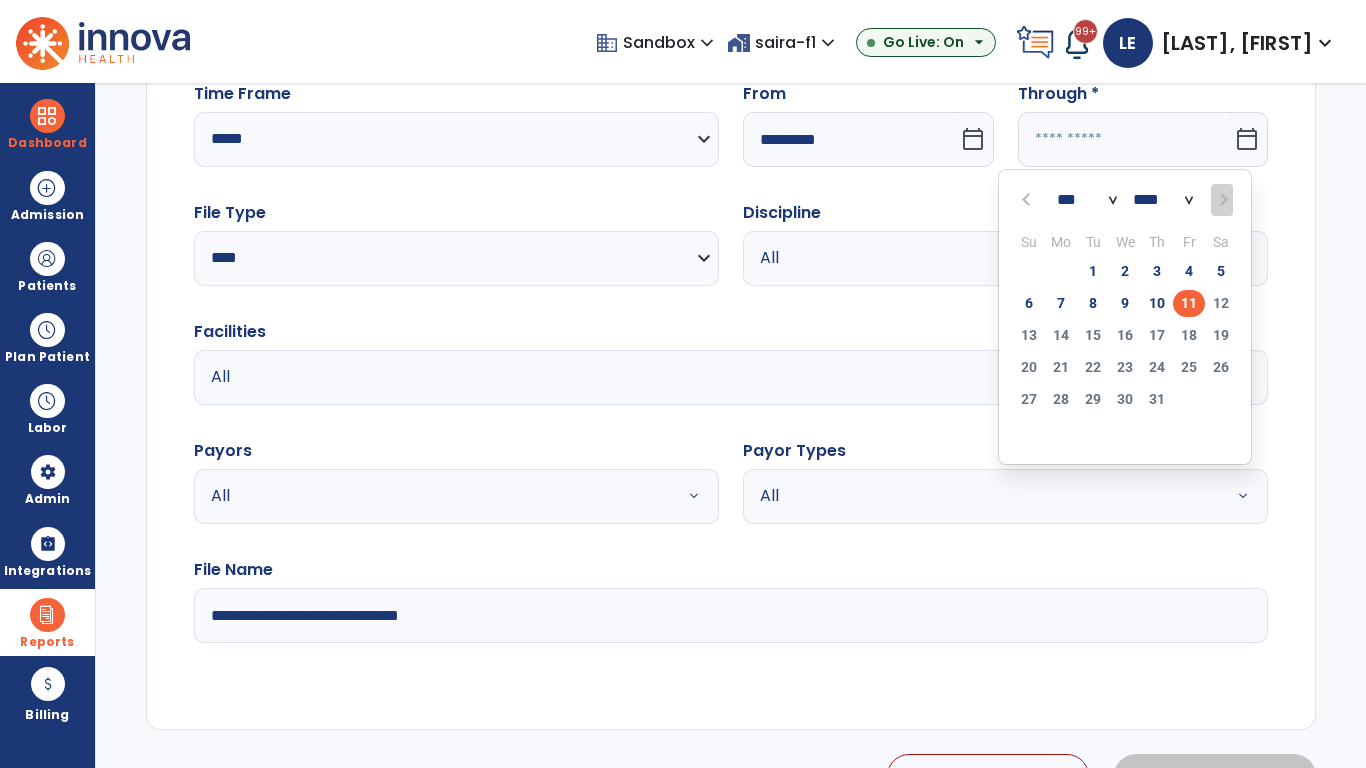 select on "*" 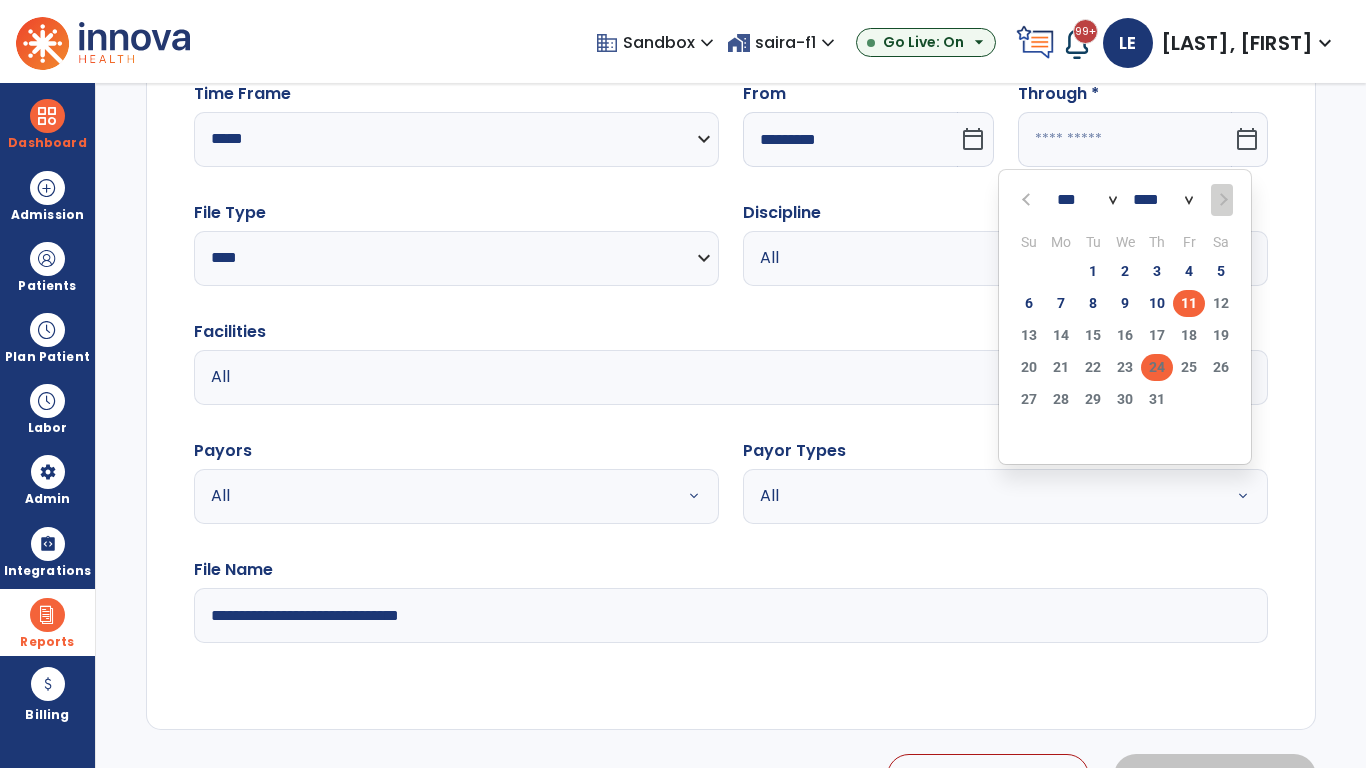 click on "24" 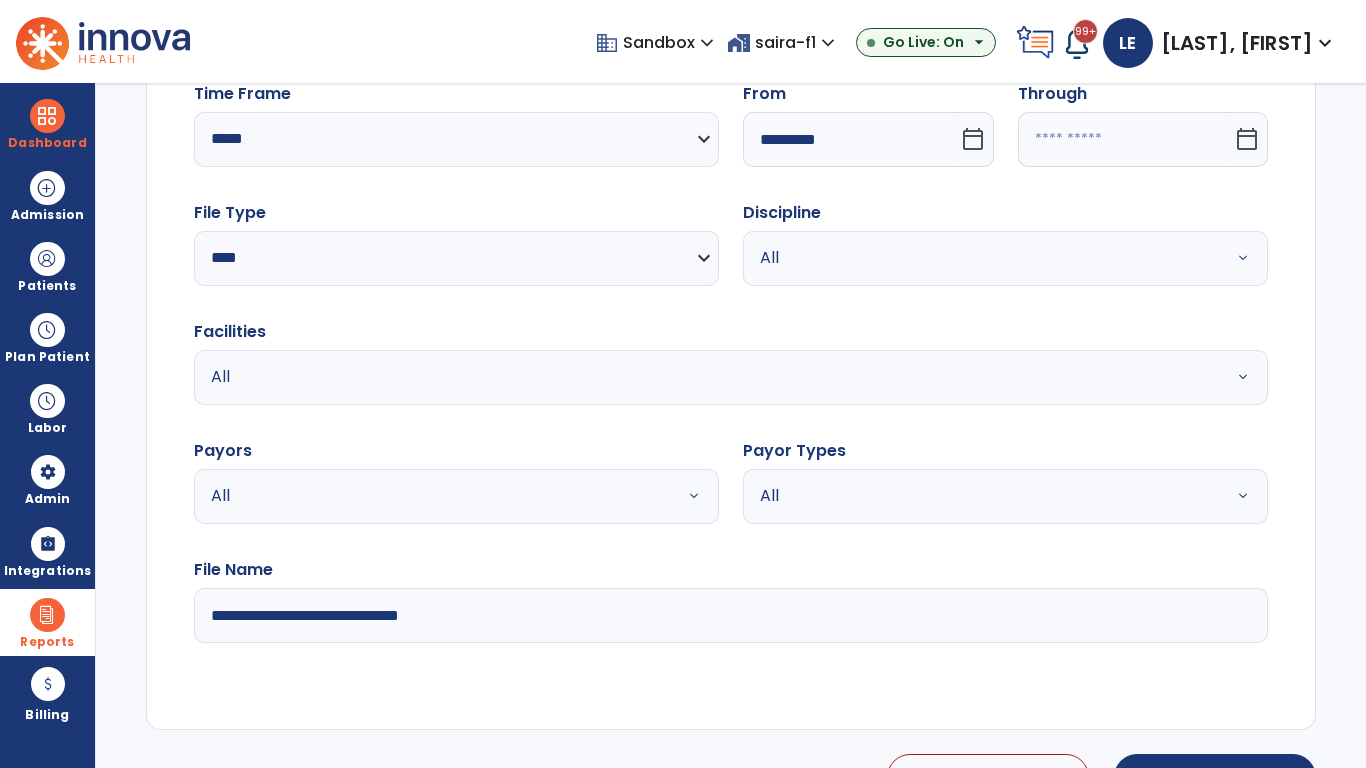 type on "**********" 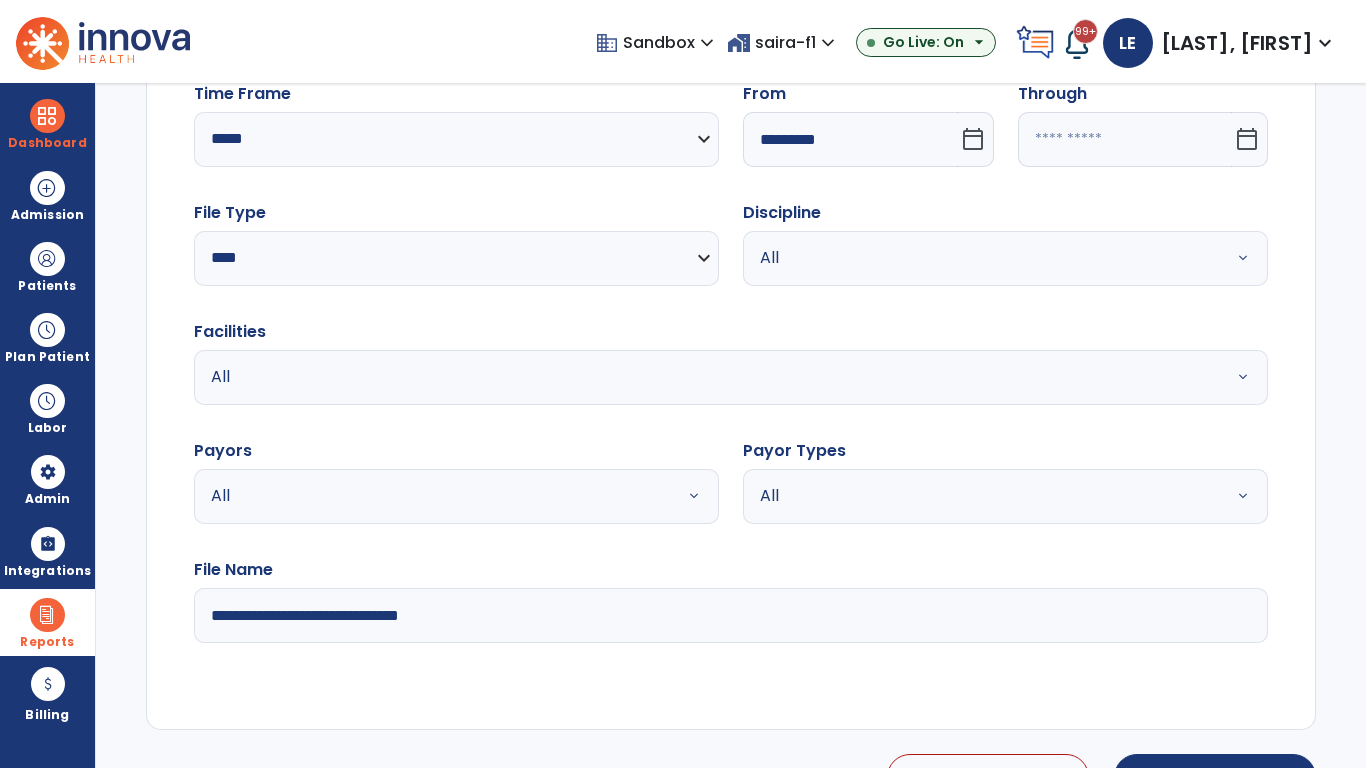 type on "*********" 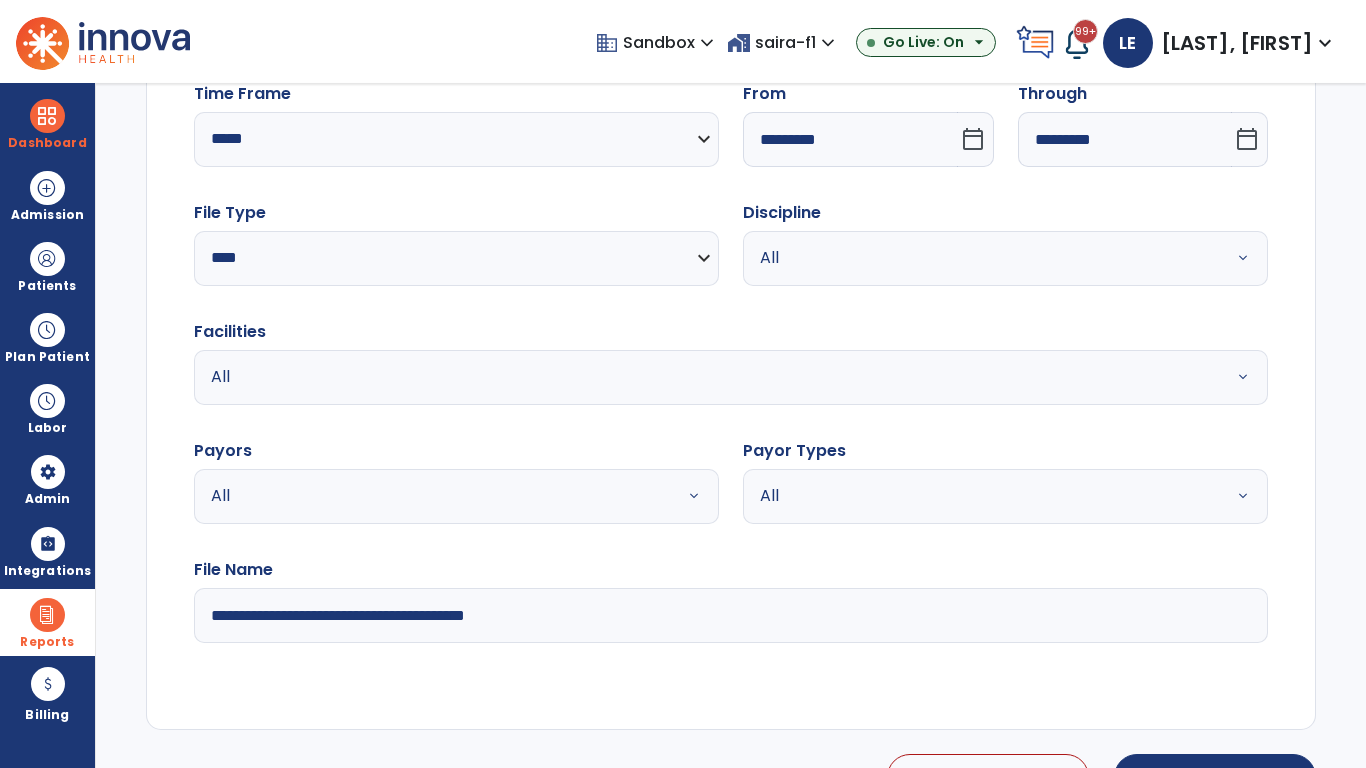 click on "All" at bounding box center [981, 258] 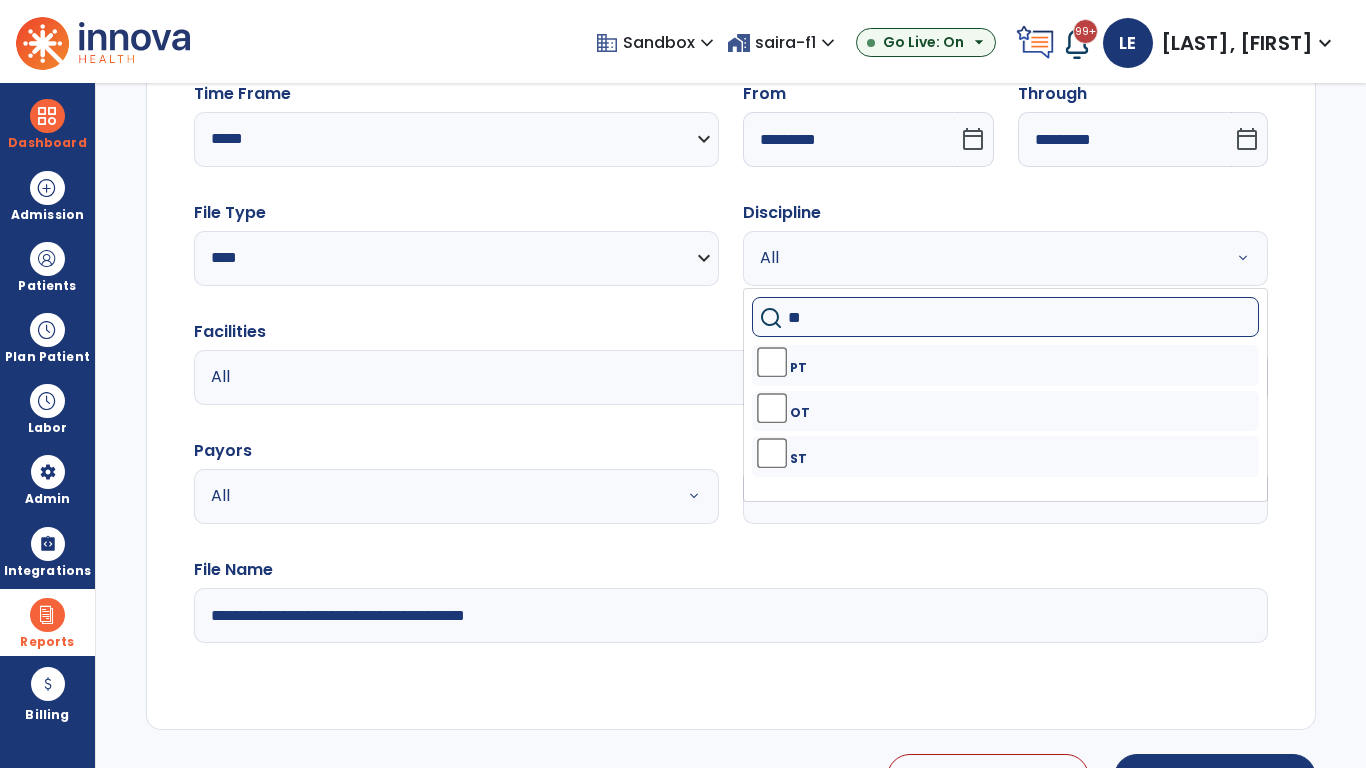 type on "**" 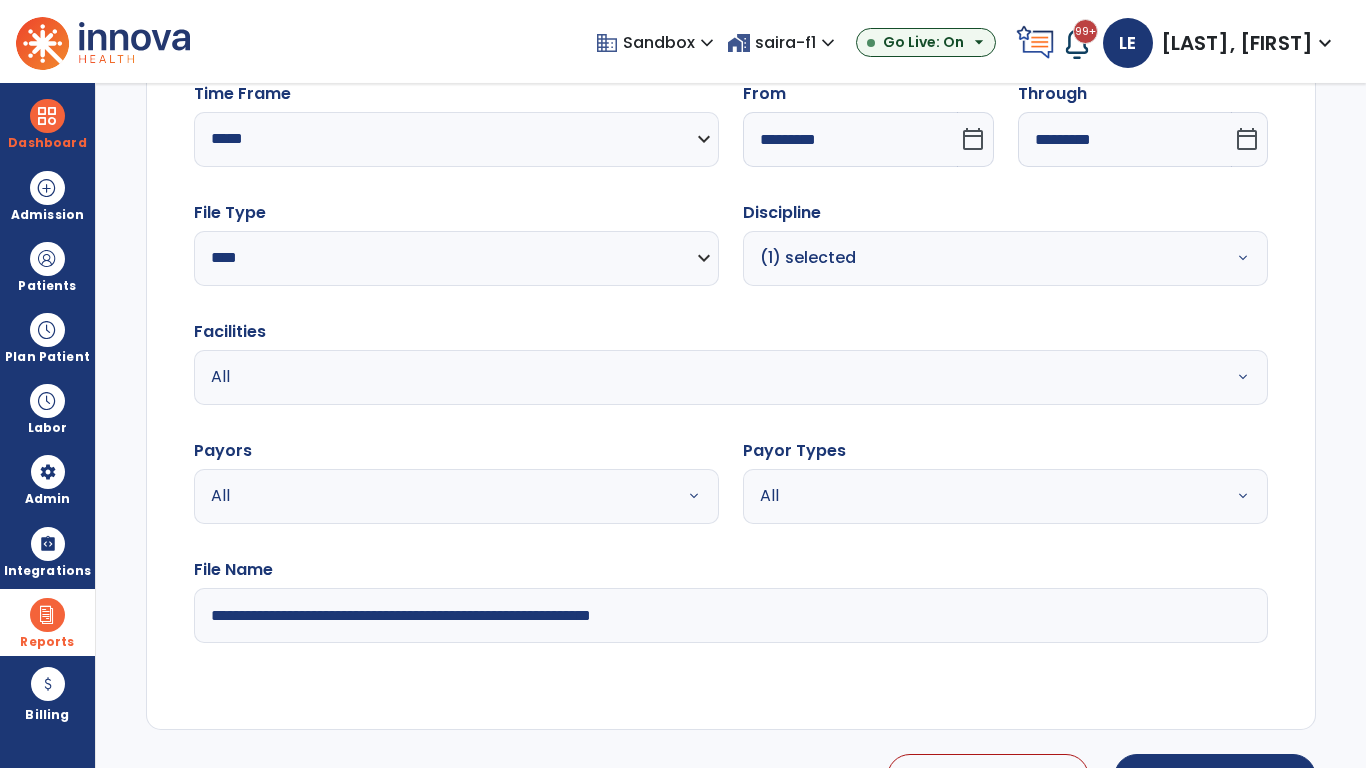 type on "**********" 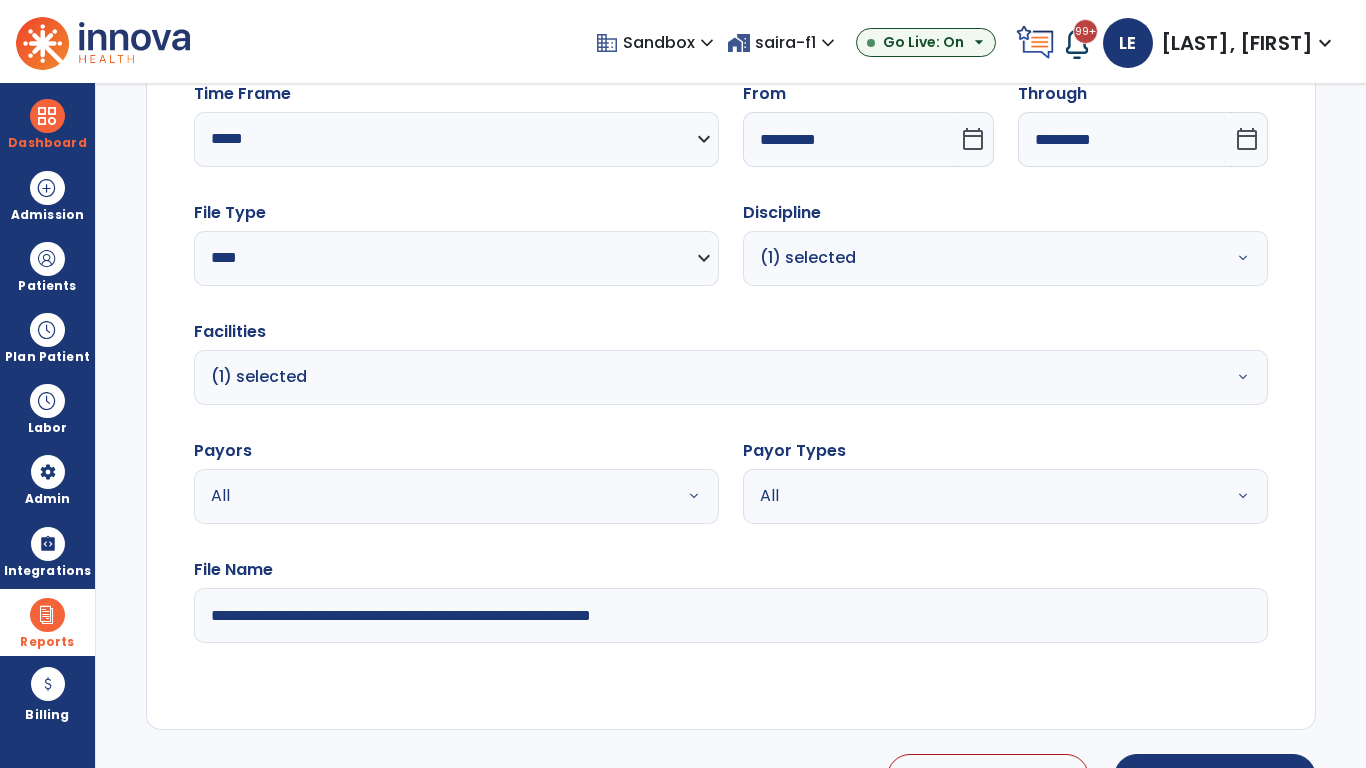 click on "All" at bounding box center (432, 496) 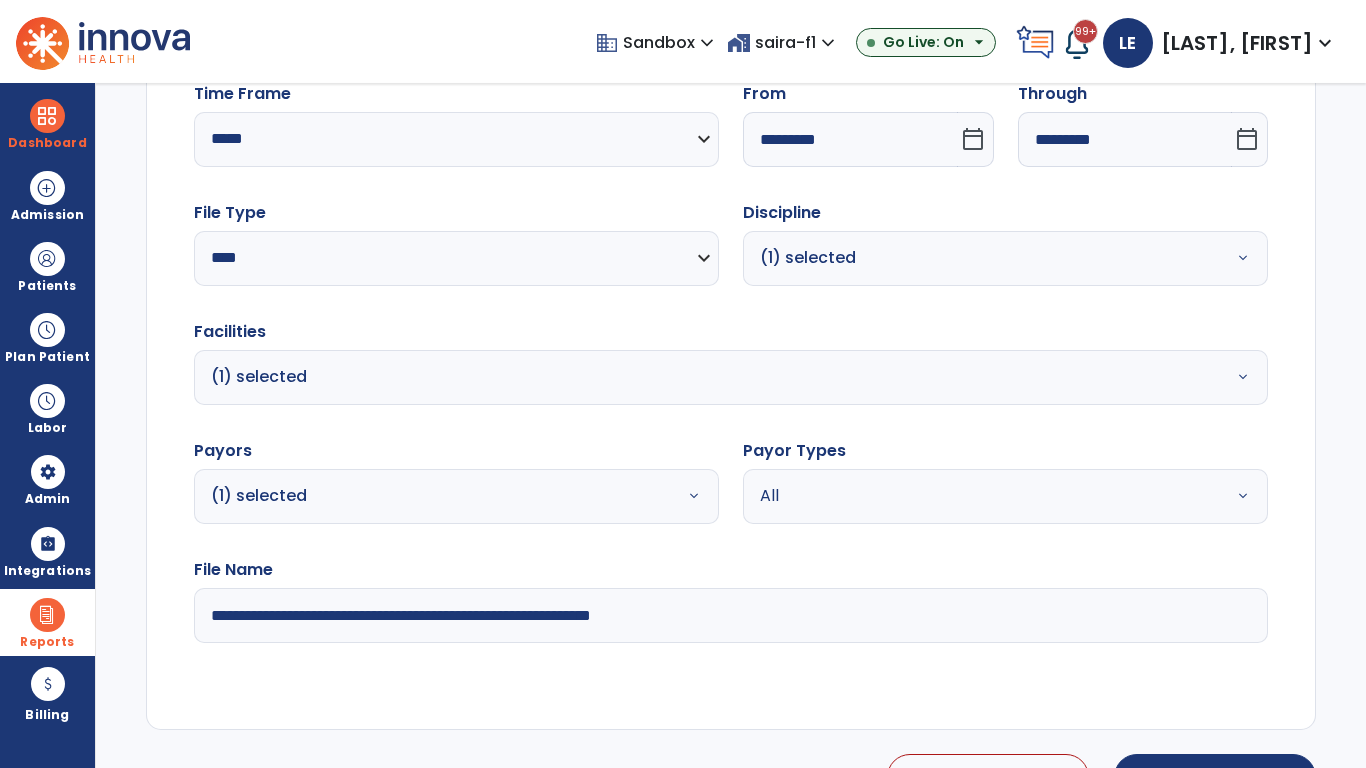 click on "All" at bounding box center [981, 496] 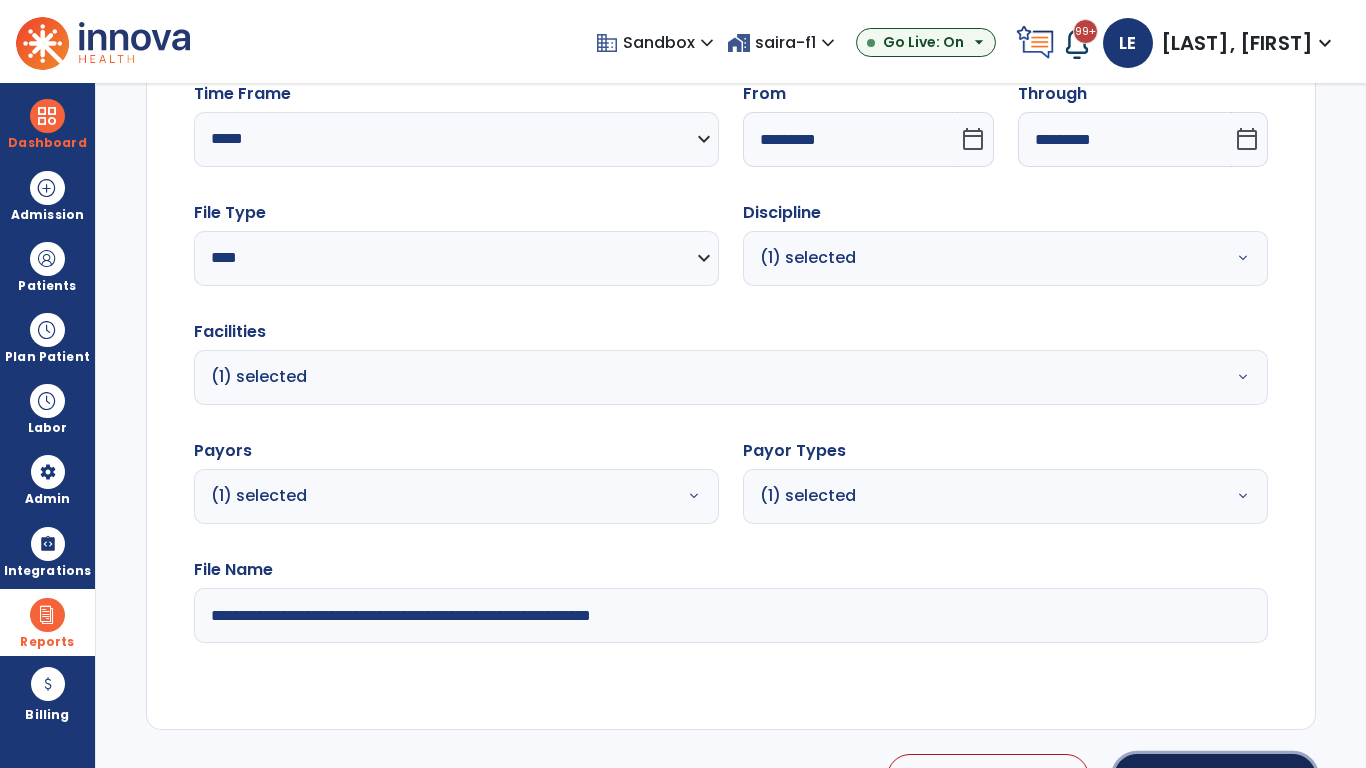 click on "Generate Report" 